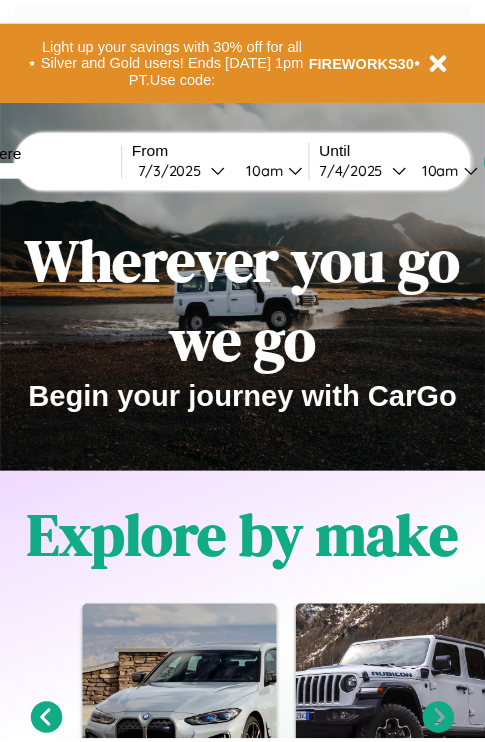scroll, scrollTop: 0, scrollLeft: 0, axis: both 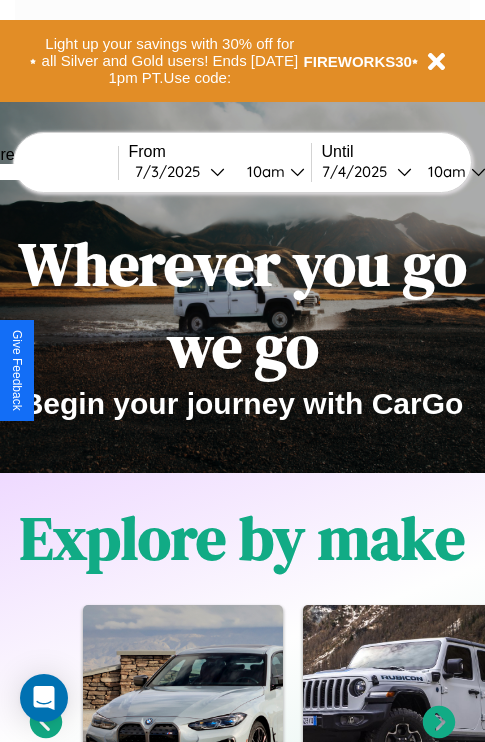 click at bounding box center (43, 172) 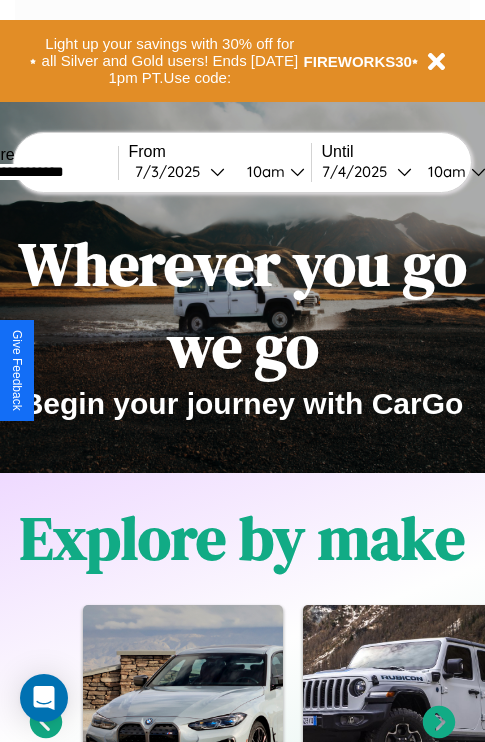 type on "**********" 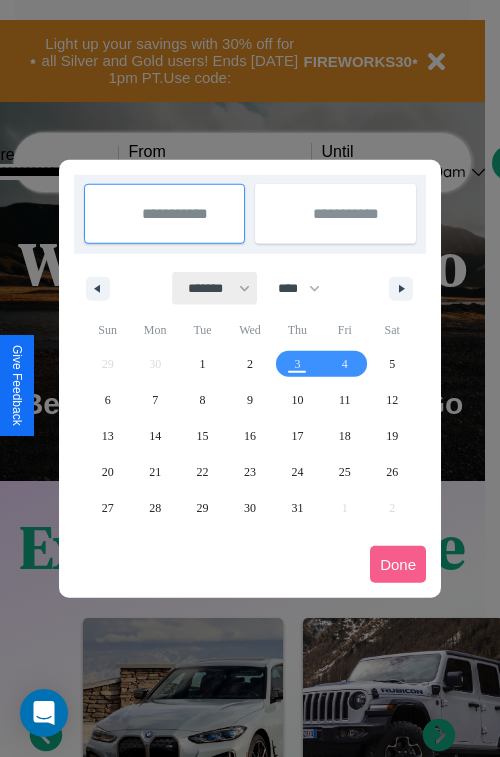 click on "******* ******** ***** ***** *** **** **** ****** ********* ******* ******** ********" at bounding box center (215, 288) 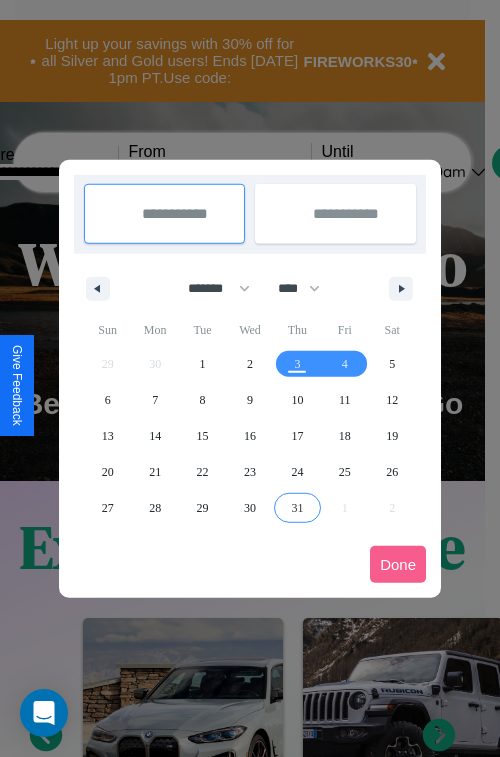 click on "31" at bounding box center [297, 508] 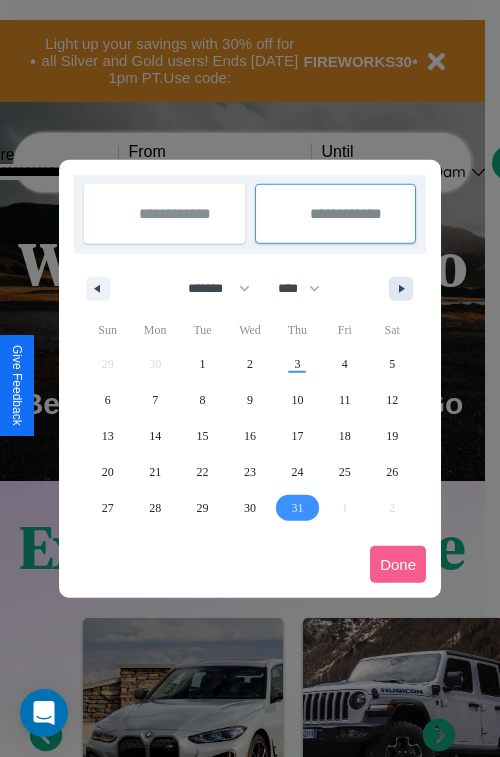 click at bounding box center (405, 289) 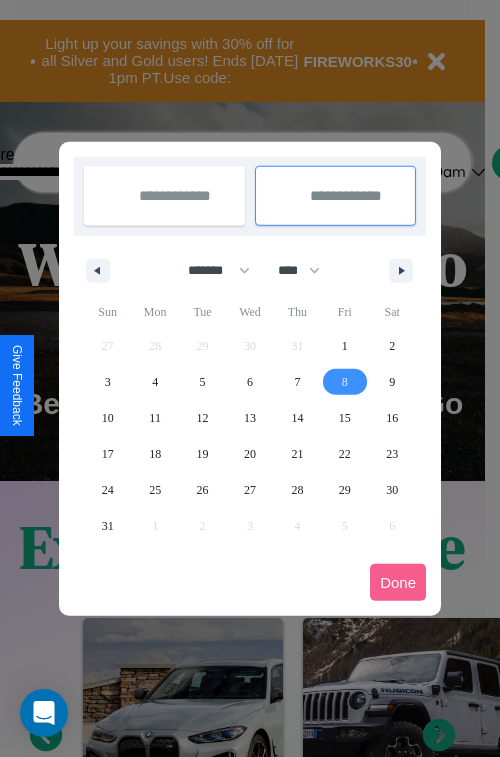 click on "8" at bounding box center (345, 382) 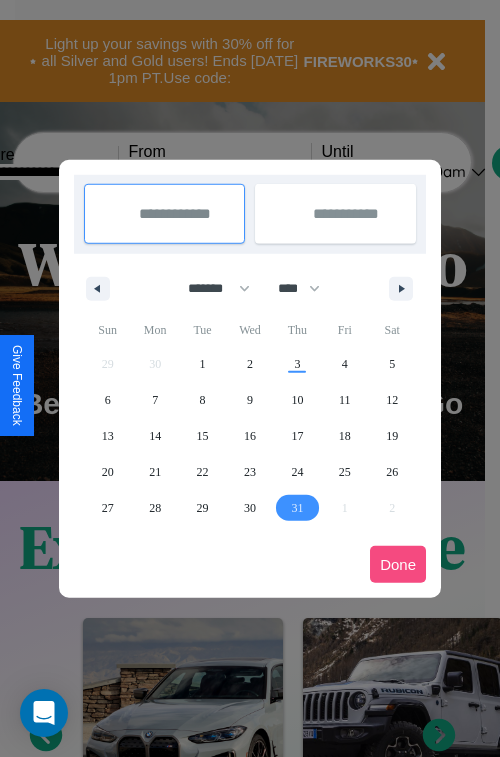 click on "Done" at bounding box center (398, 564) 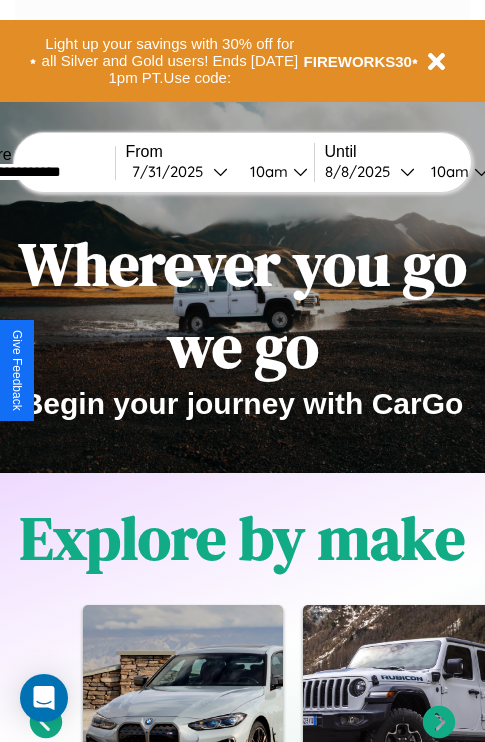 scroll, scrollTop: 0, scrollLeft: 71, axis: horizontal 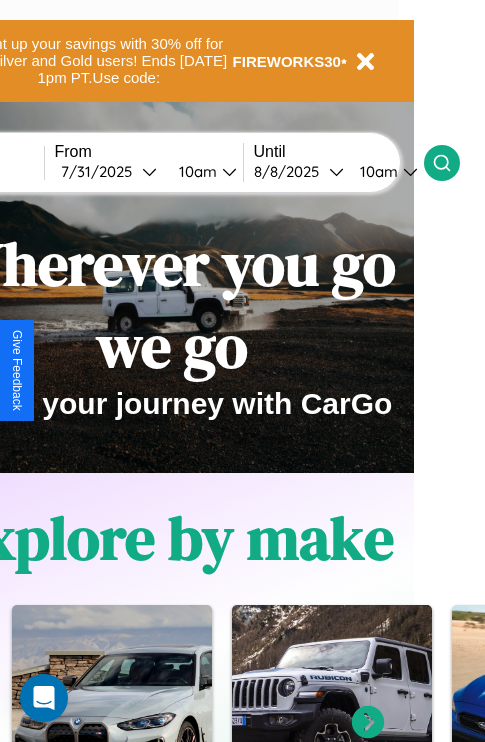 click 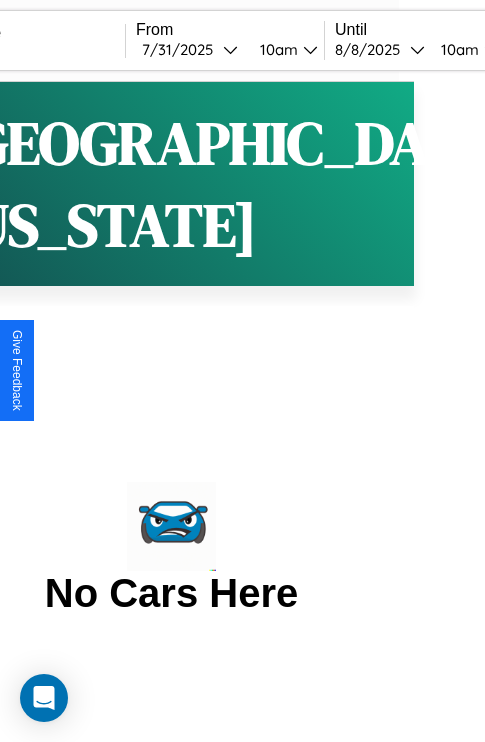scroll, scrollTop: 0, scrollLeft: 0, axis: both 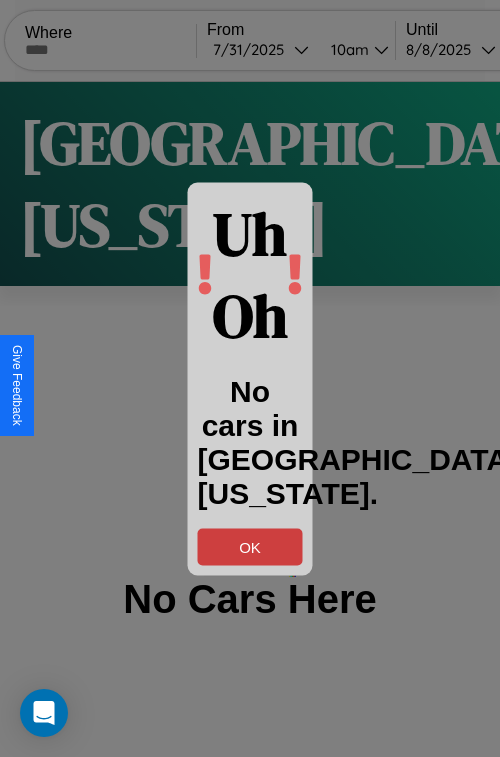 click on "OK" at bounding box center [250, 546] 